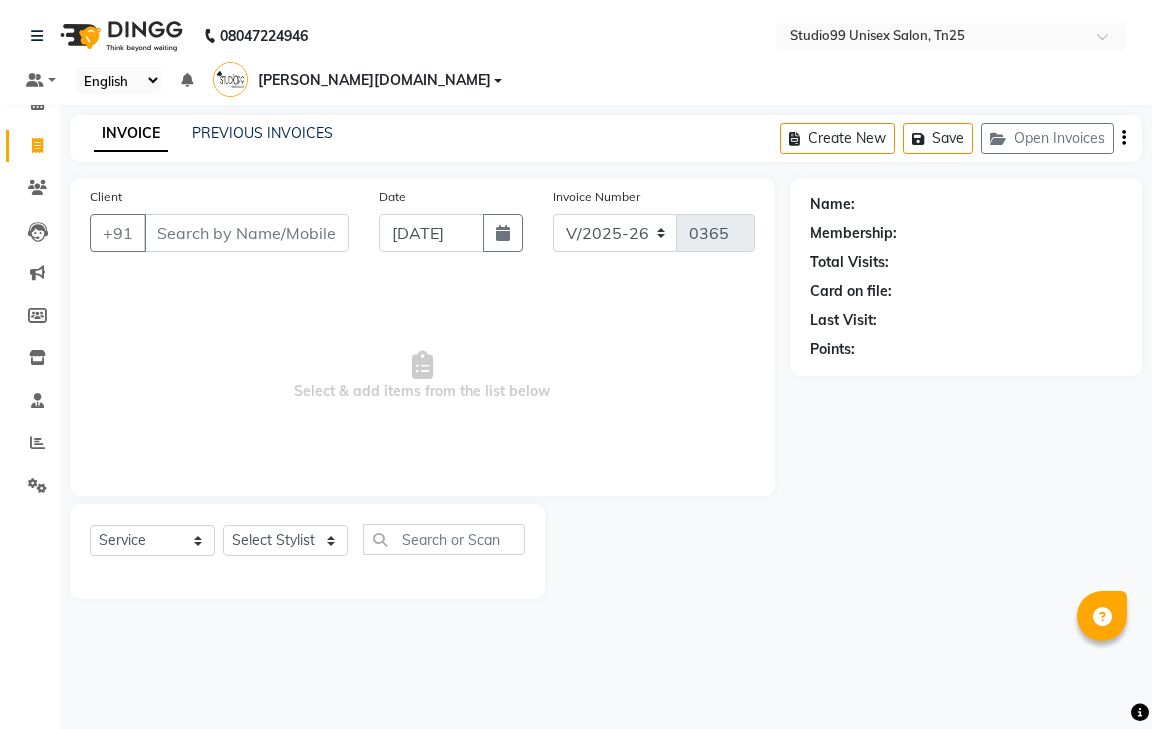 select on "8331" 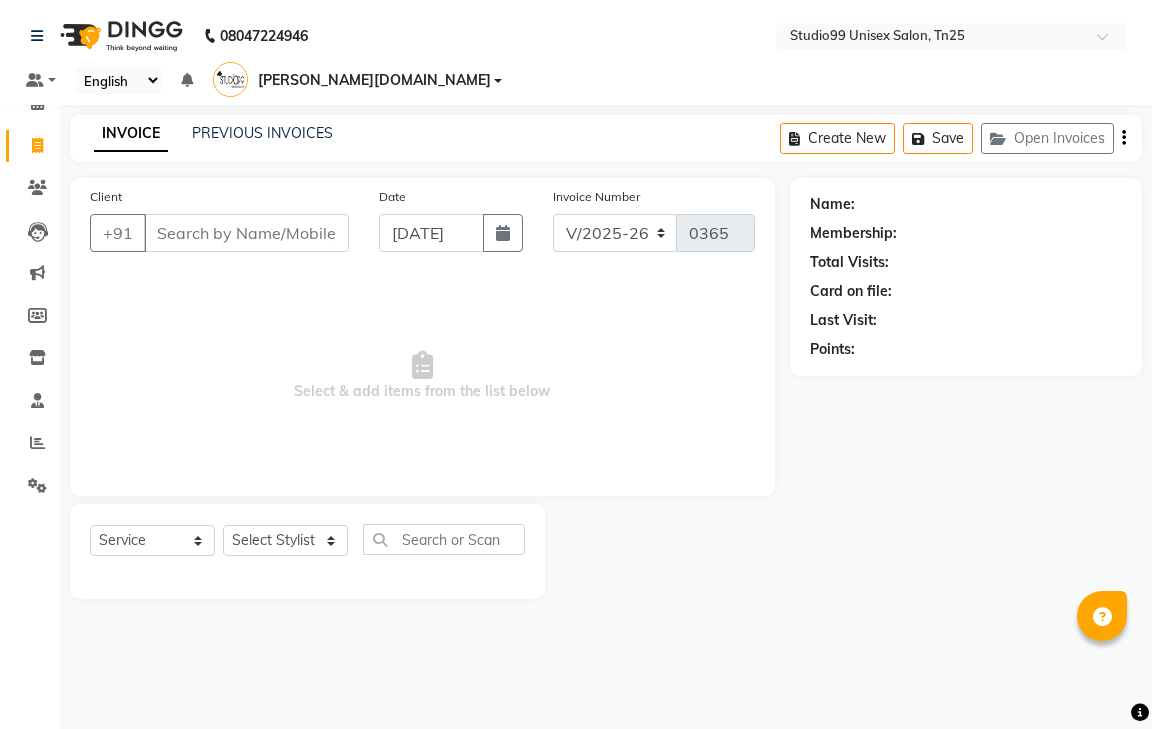 scroll, scrollTop: 0, scrollLeft: 0, axis: both 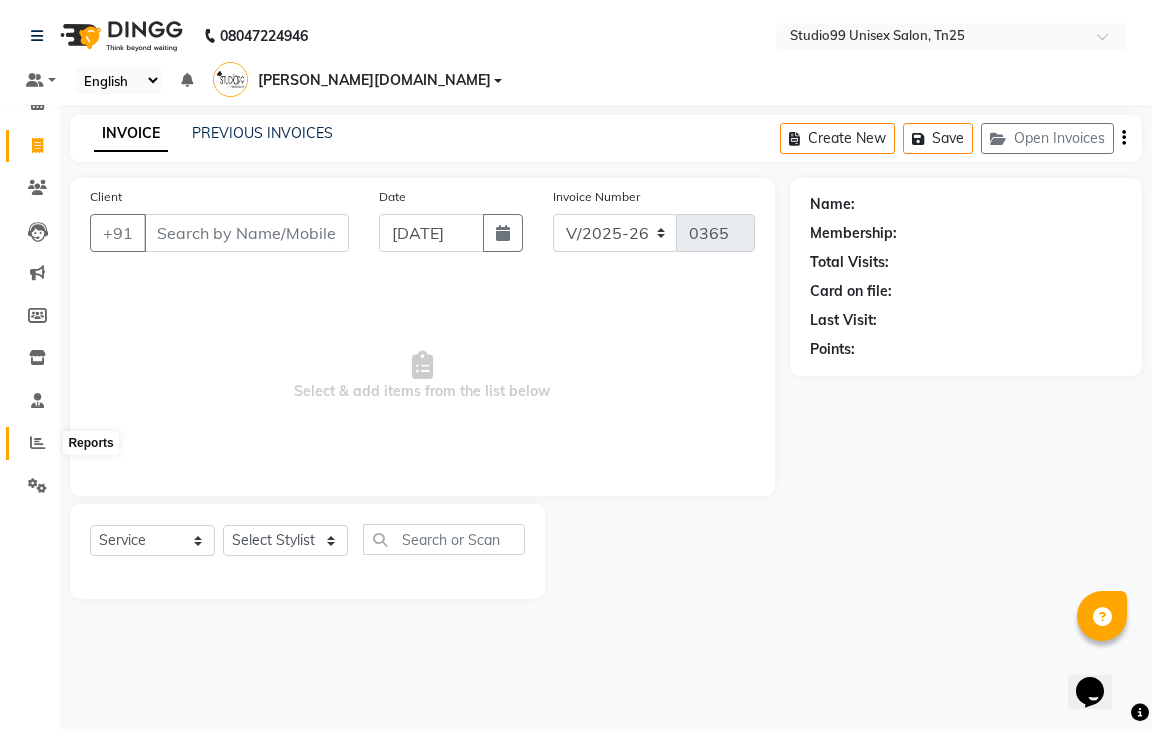click 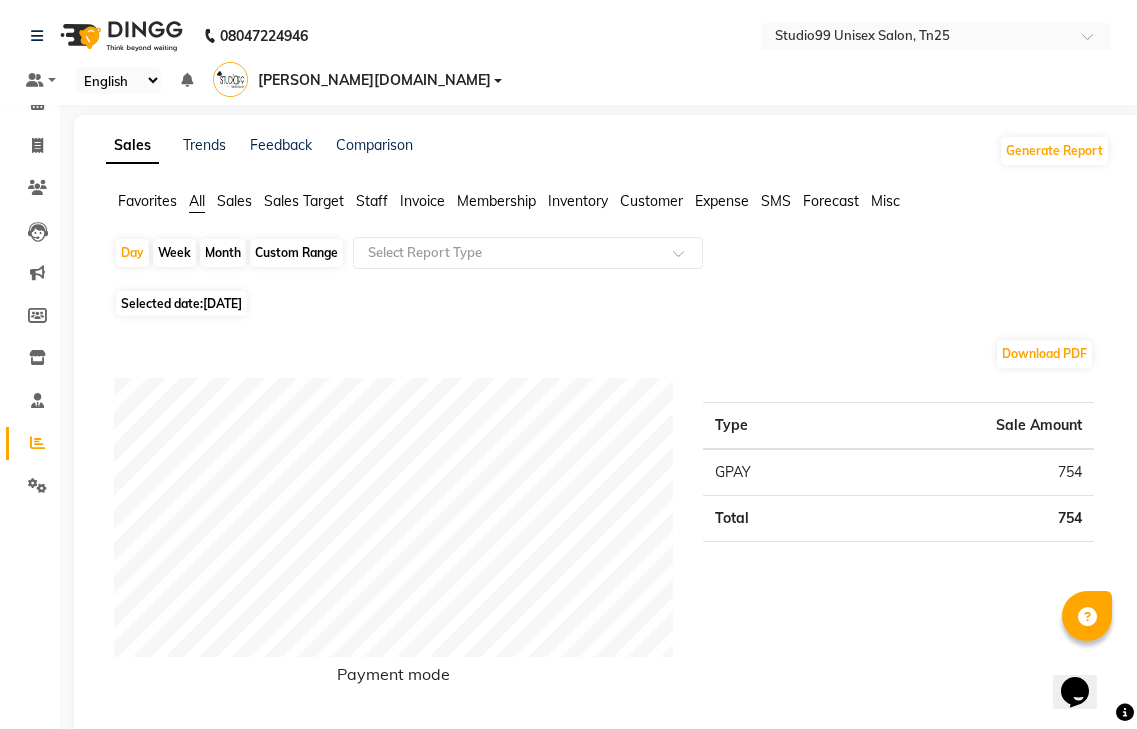 drag, startPoint x: 236, startPoint y: 170, endPoint x: 240, endPoint y: 211, distance: 41.19466 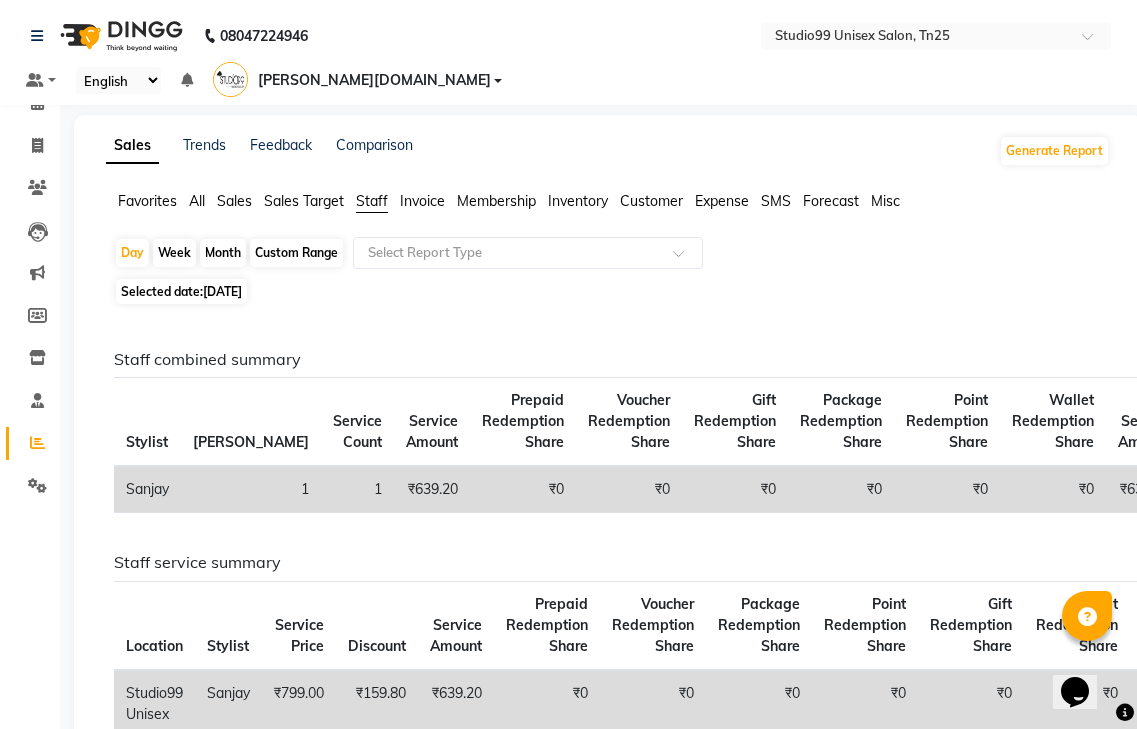 drag, startPoint x: 304, startPoint y: 226, endPoint x: 306, endPoint y: 239, distance: 13.152946 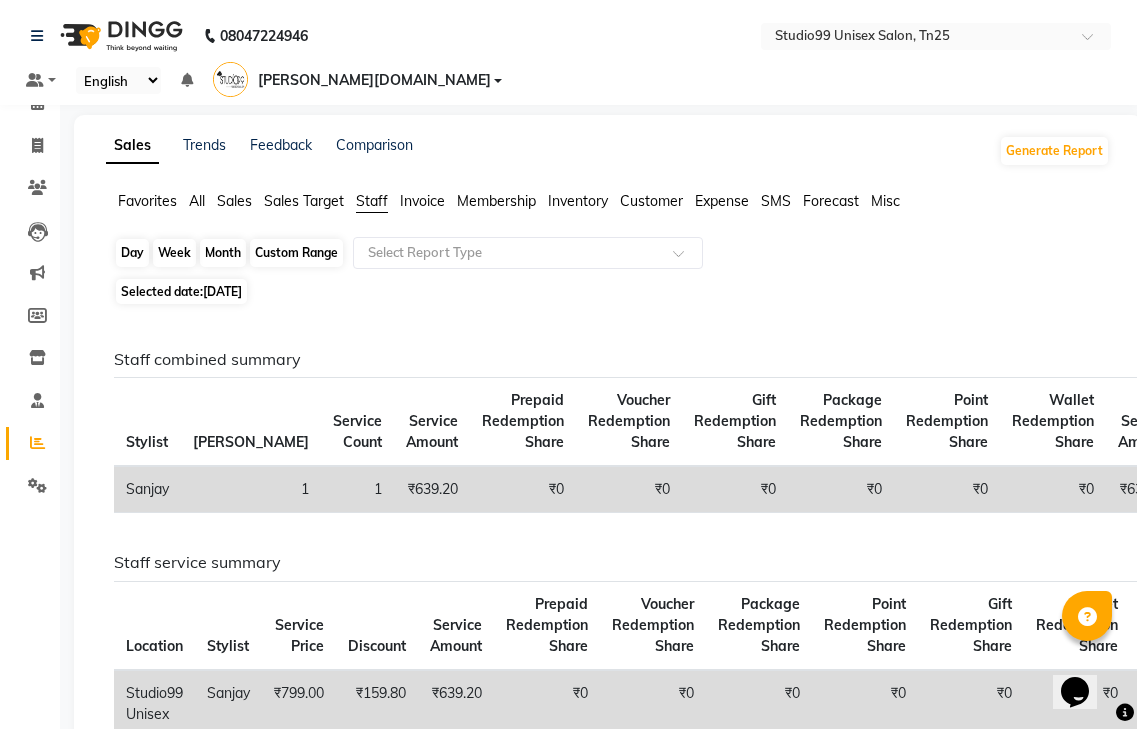 click on "Custom Range" 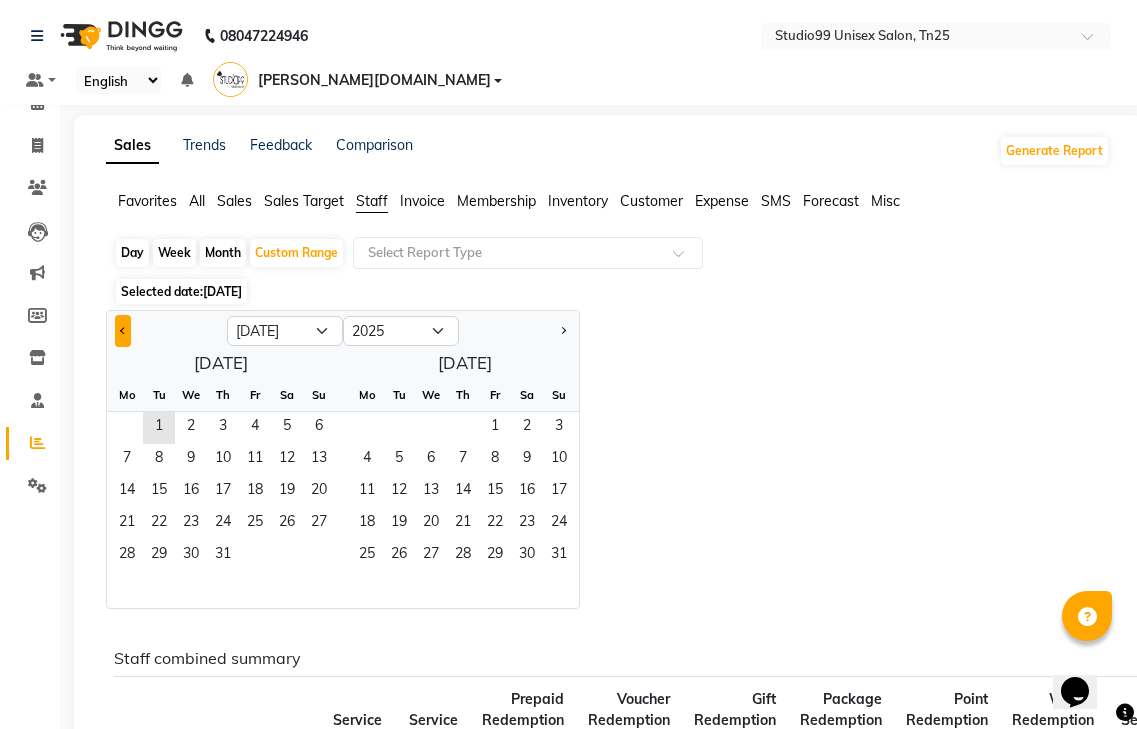 click 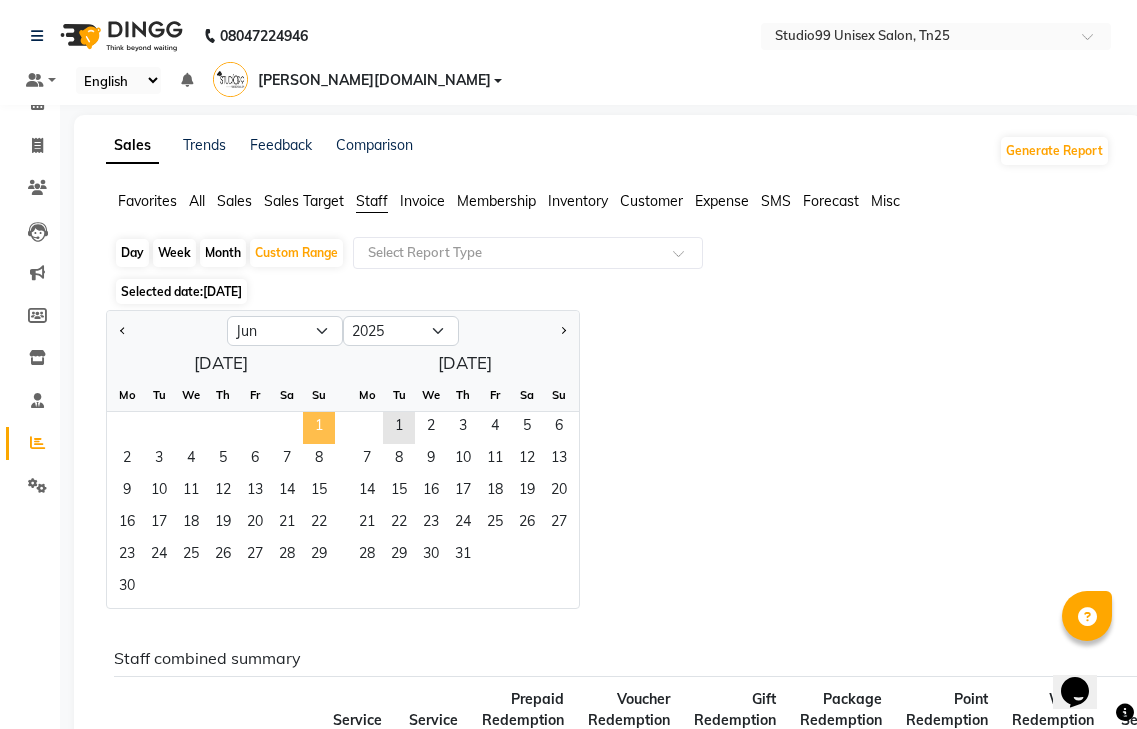 click on "1" 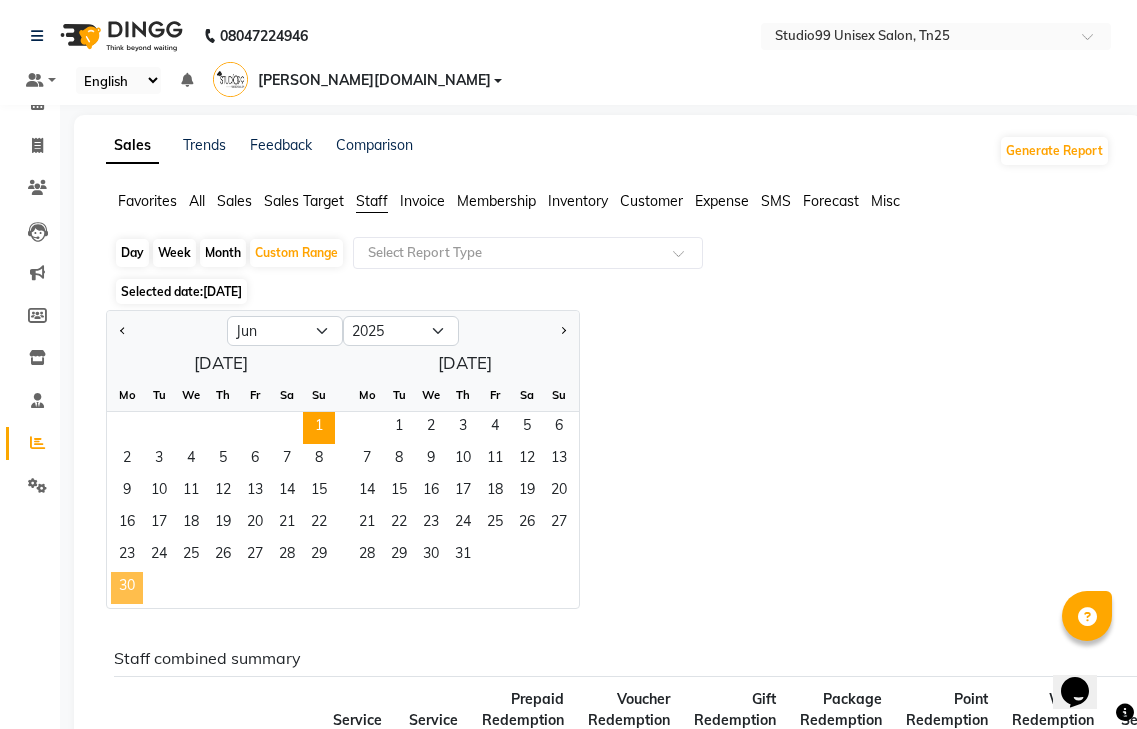 click on "30" 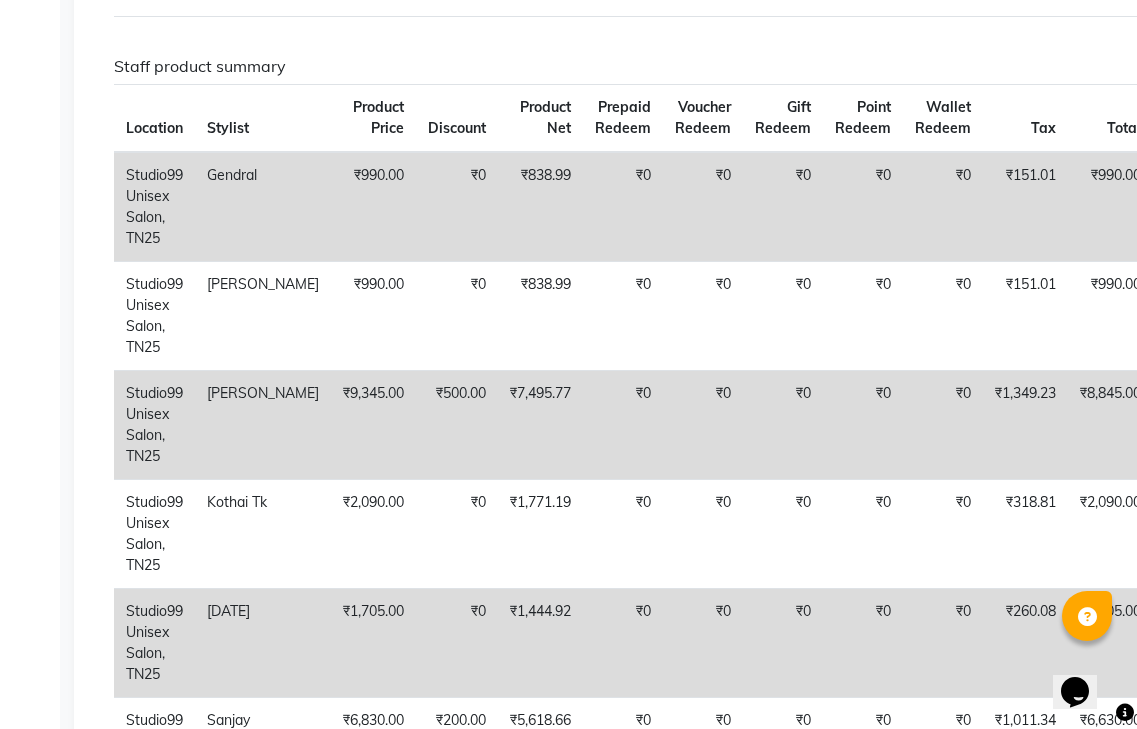 scroll, scrollTop: 1557, scrollLeft: 0, axis: vertical 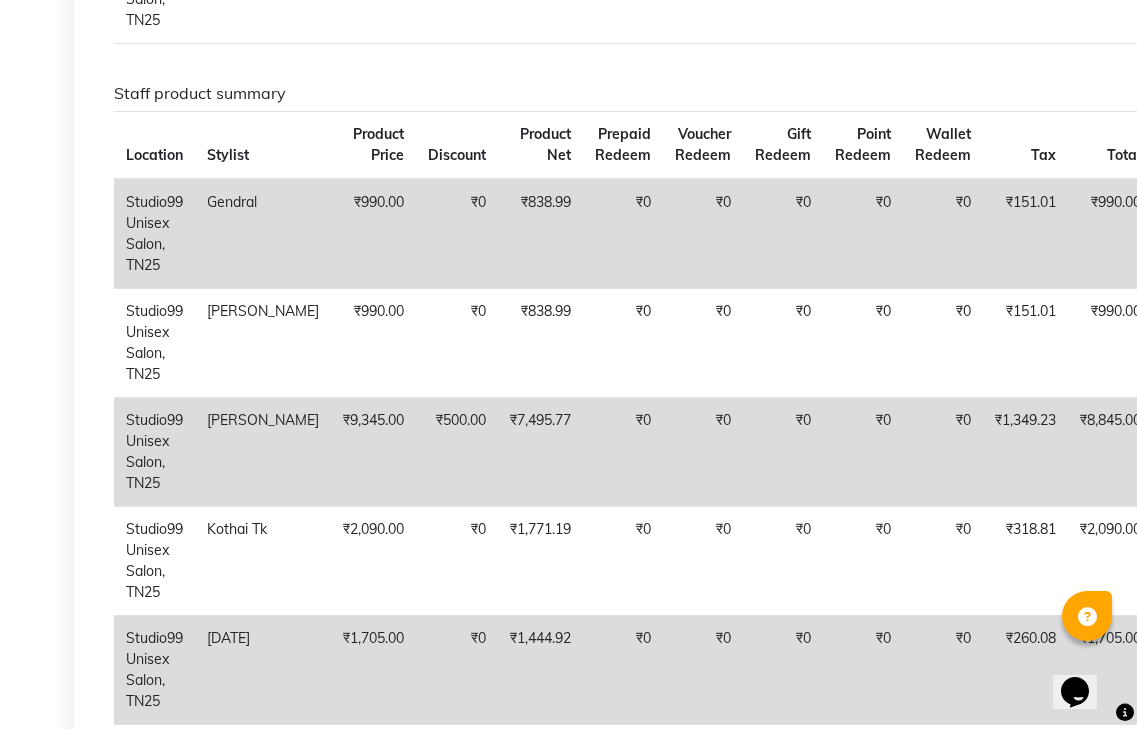 click on "₹0" 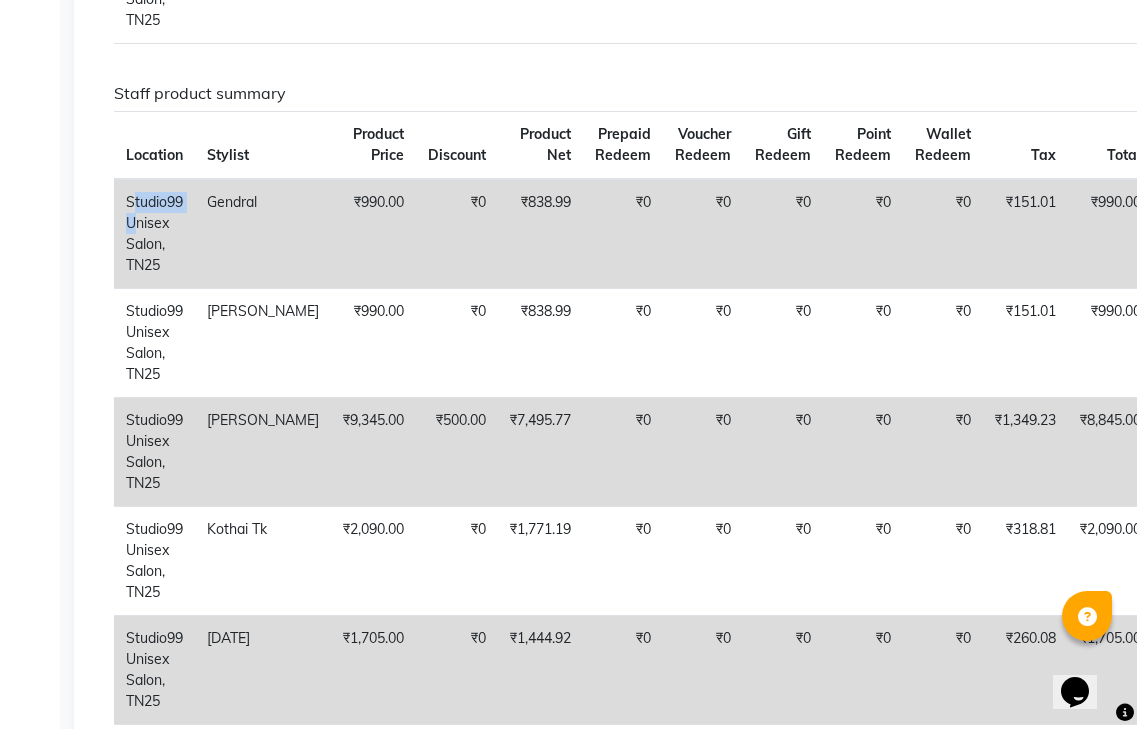 click on "Studio99 Unisex Salon, TN25" 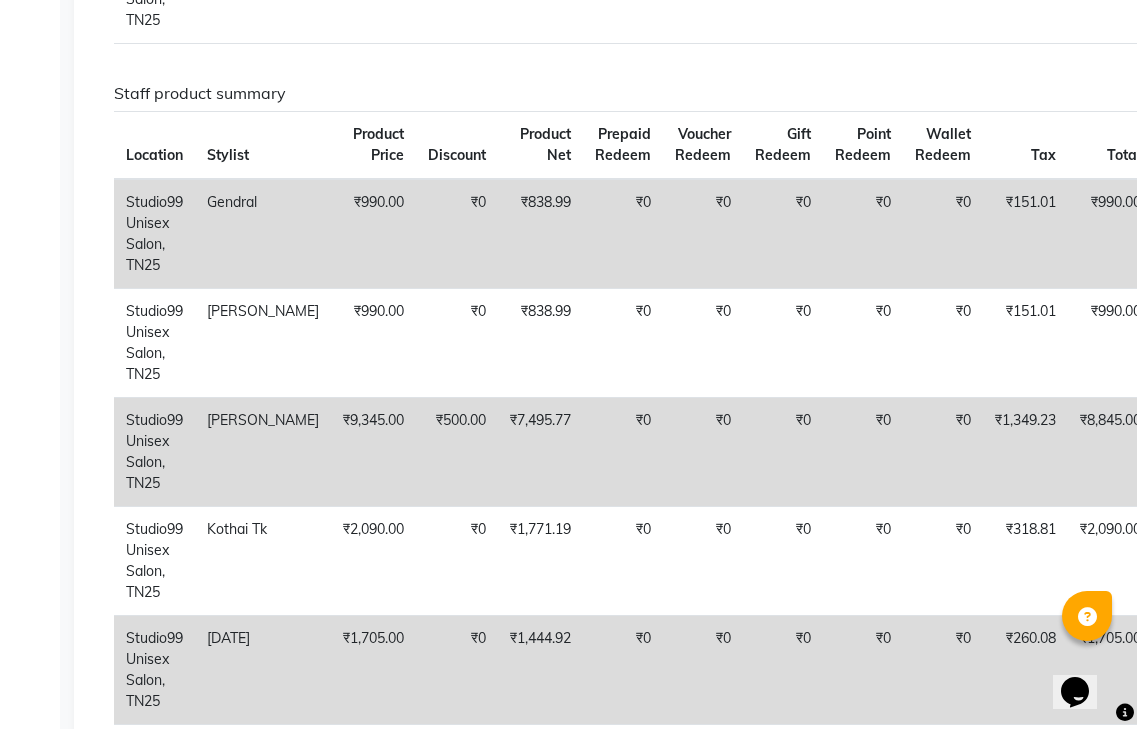 click on "Gendral" 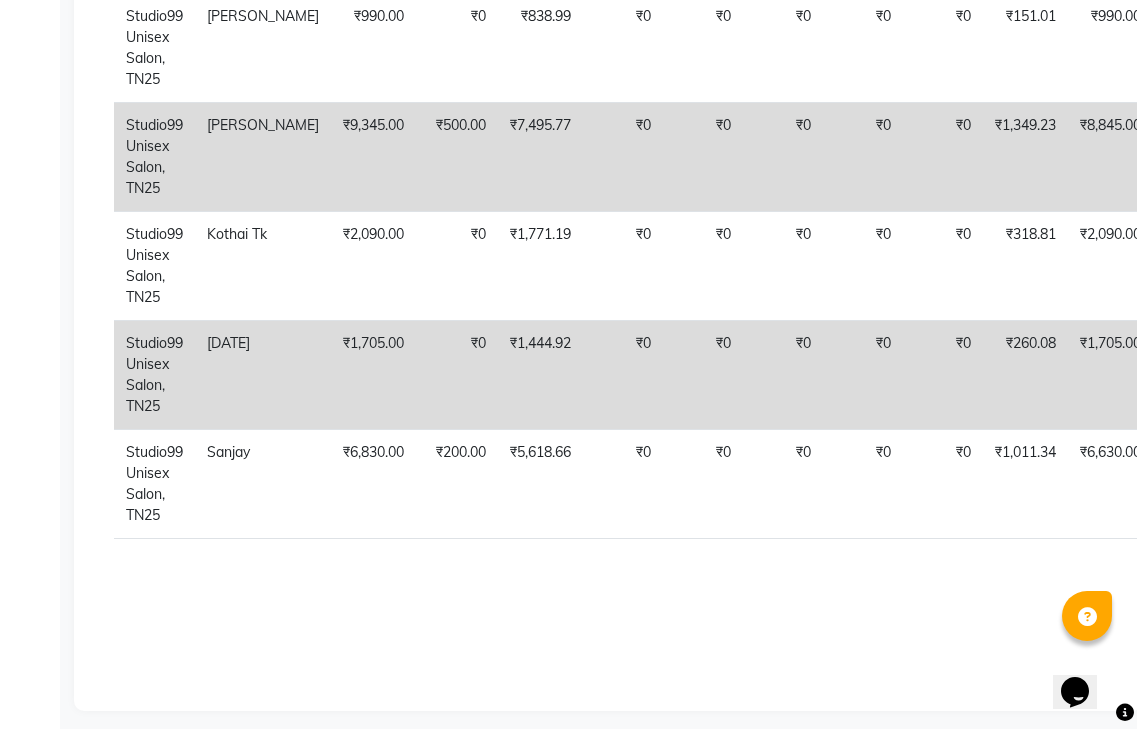 scroll, scrollTop: 1857, scrollLeft: 0, axis: vertical 